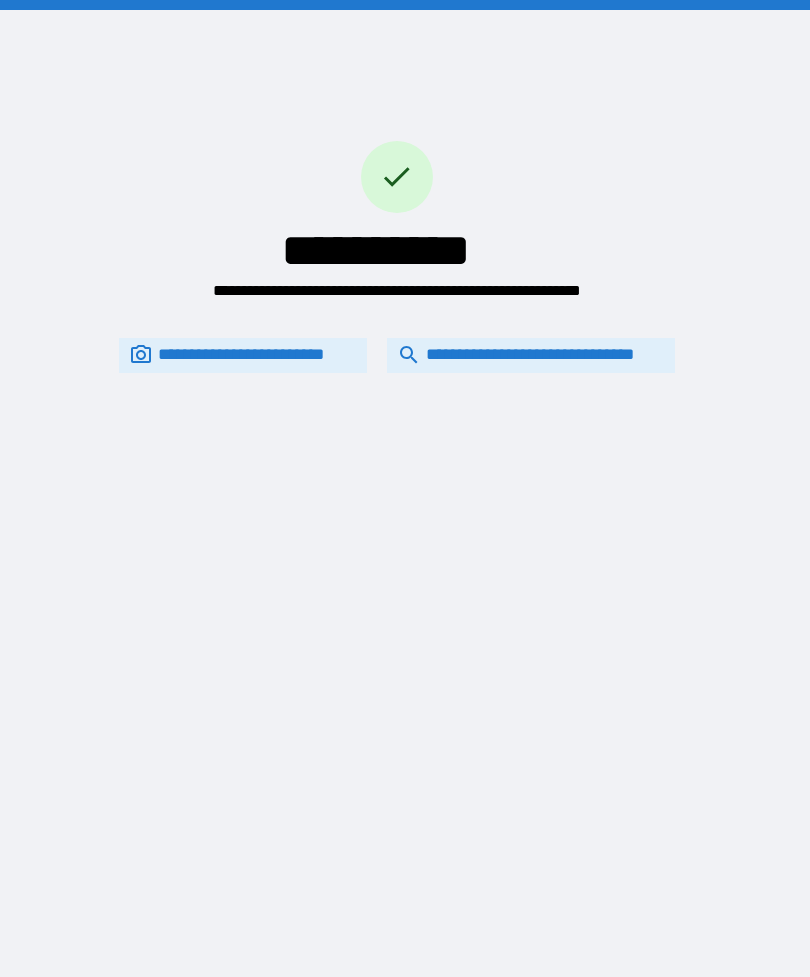 scroll, scrollTop: 0, scrollLeft: 0, axis: both 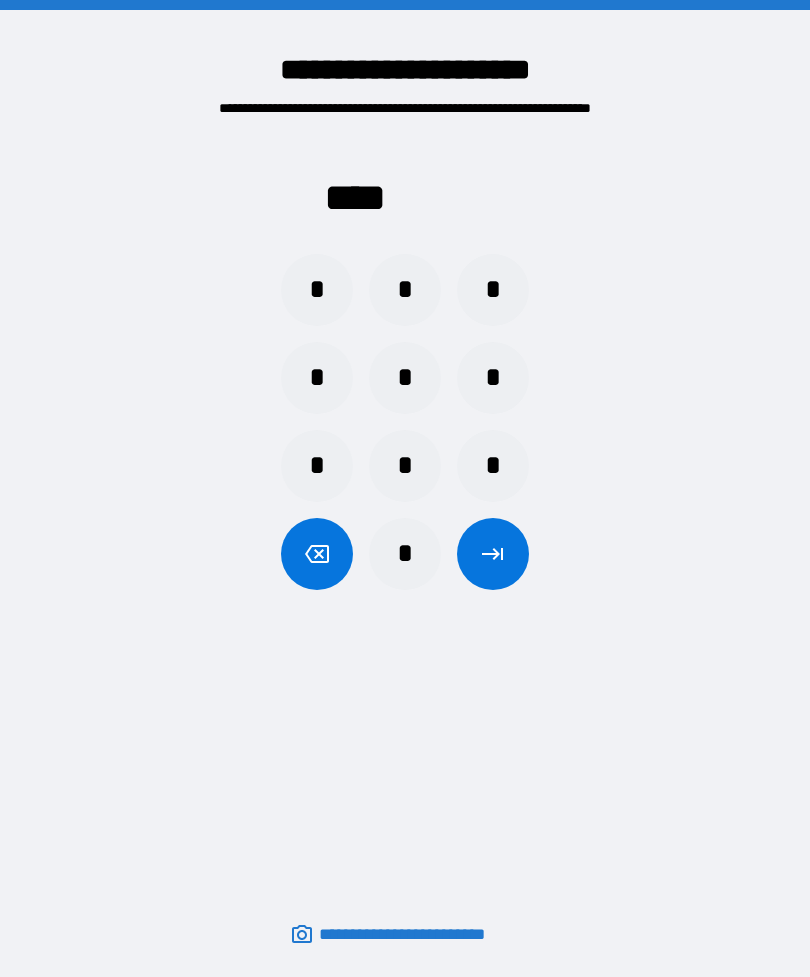 click on "*" at bounding box center [317, 290] 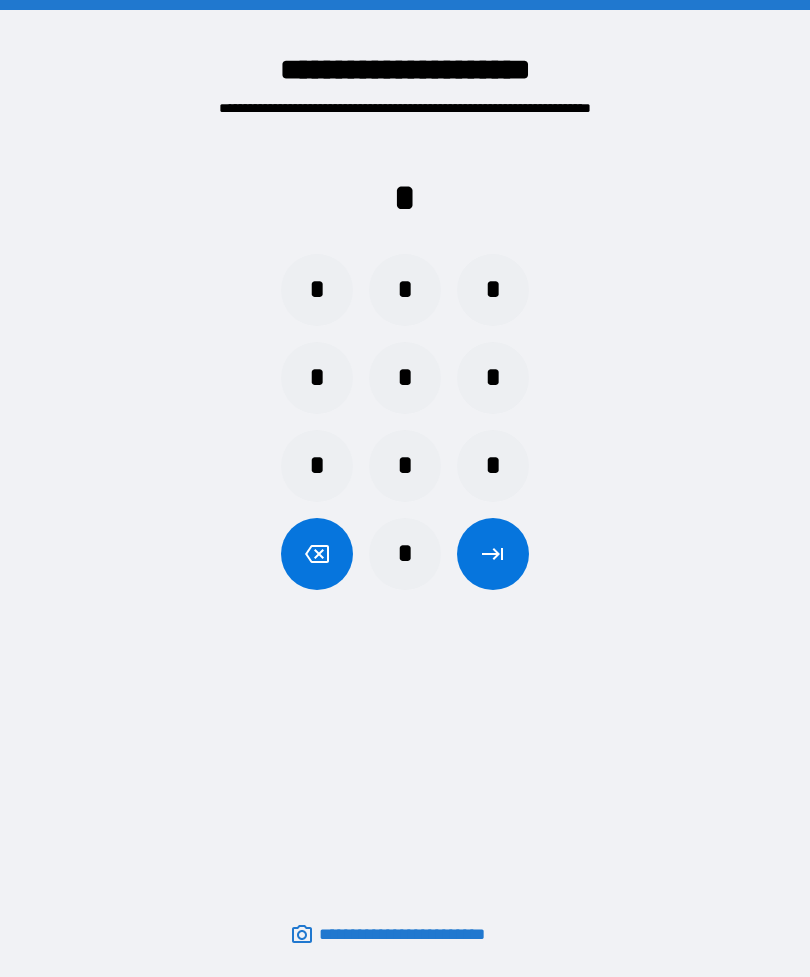 click on "*" at bounding box center (493, 466) 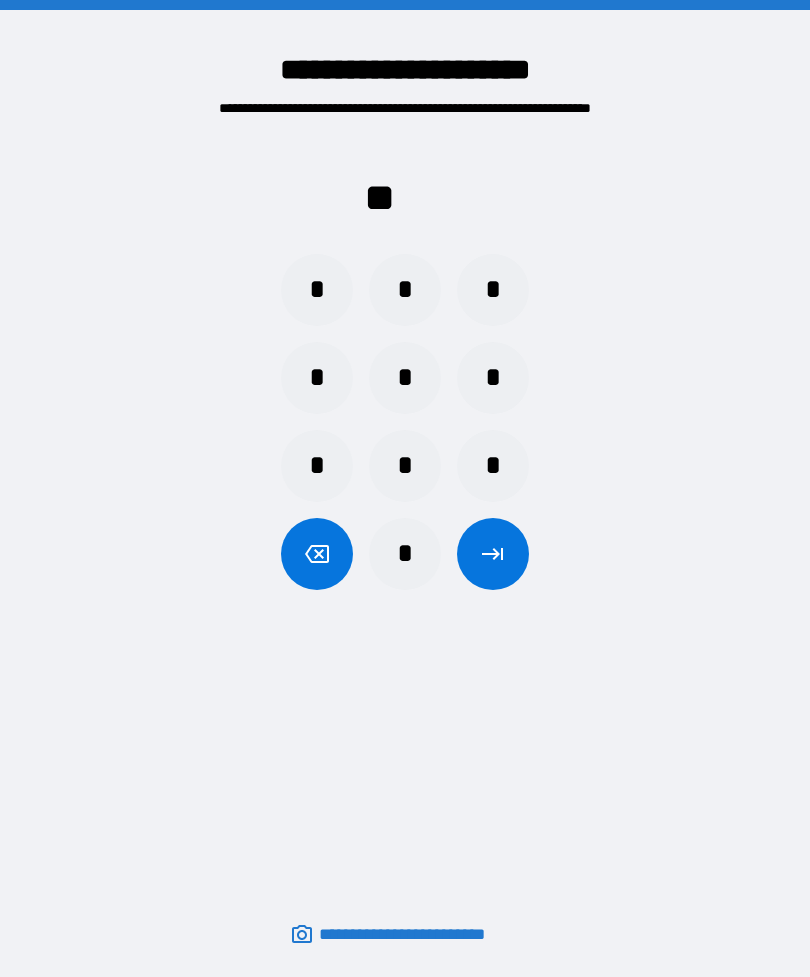 click on "*" at bounding box center [317, 378] 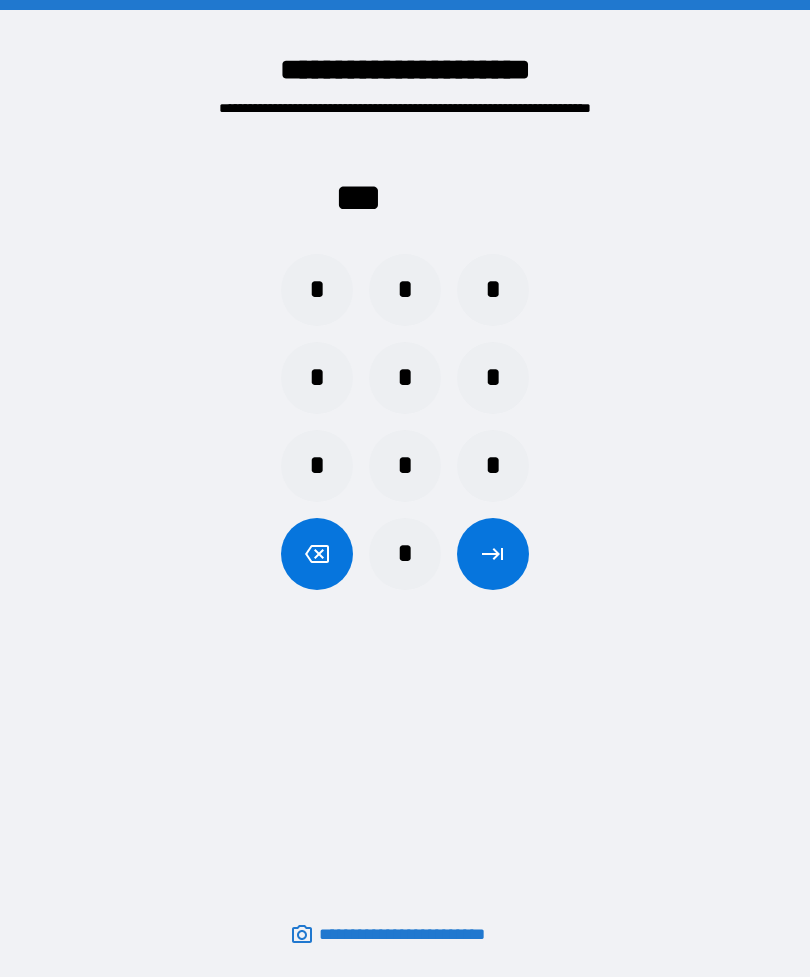 click on "*" at bounding box center [493, 378] 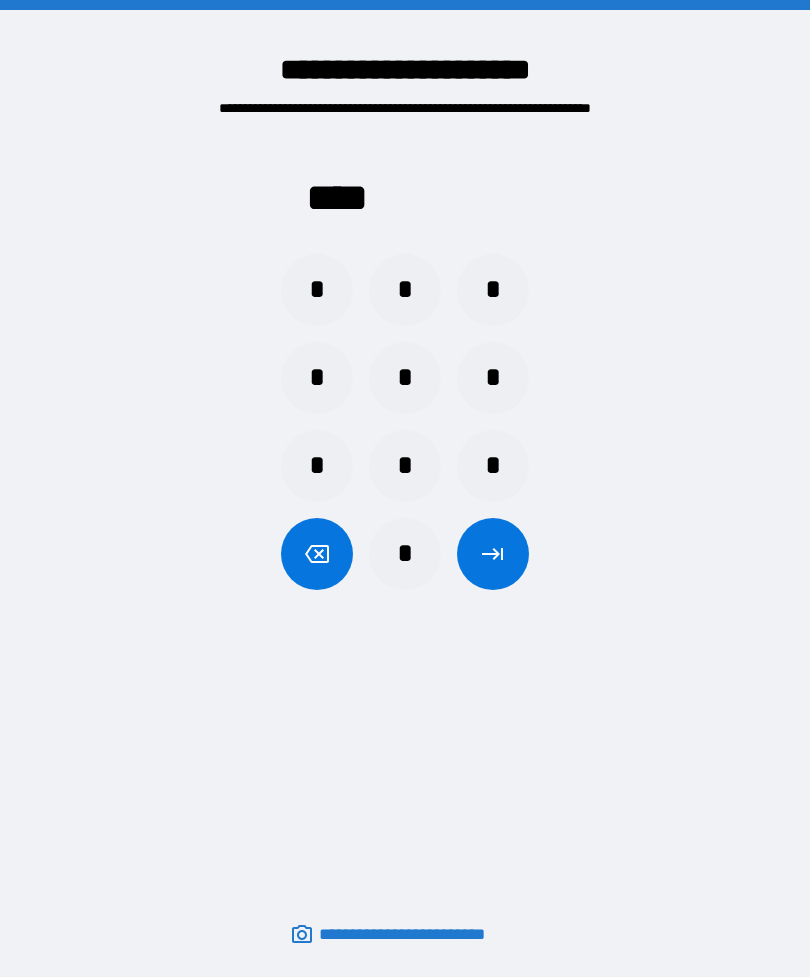 click on "**** * * * * * * * * * *" at bounding box center [405, 368] 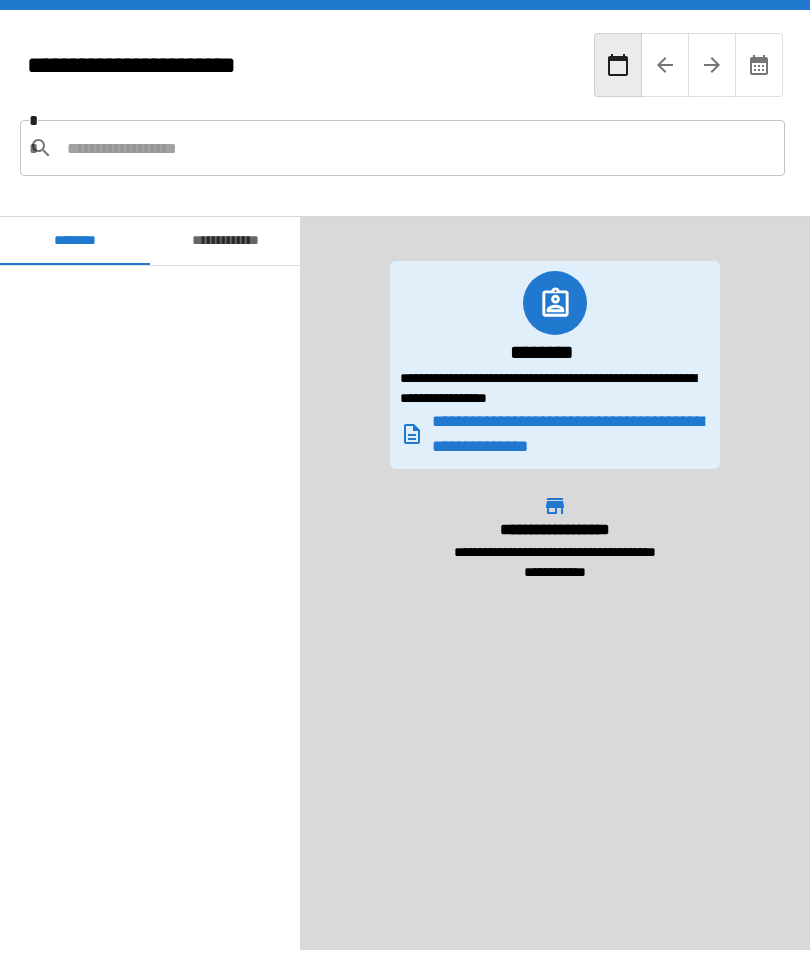 scroll, scrollTop: 420, scrollLeft: 0, axis: vertical 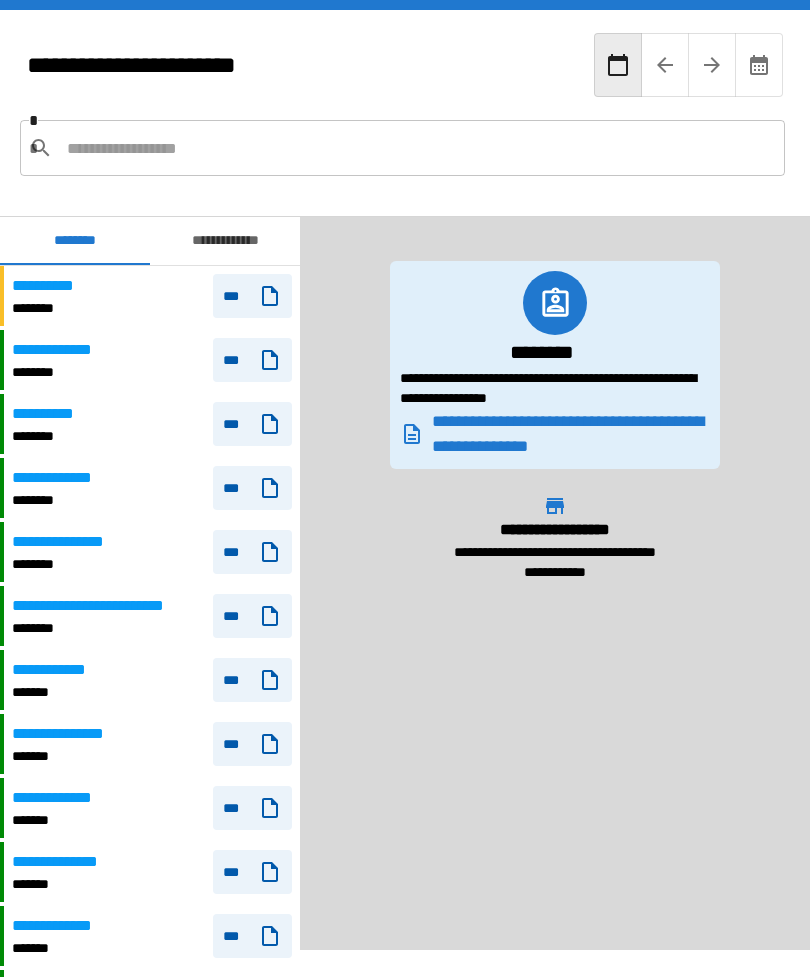 click at bounding box center (418, 148) 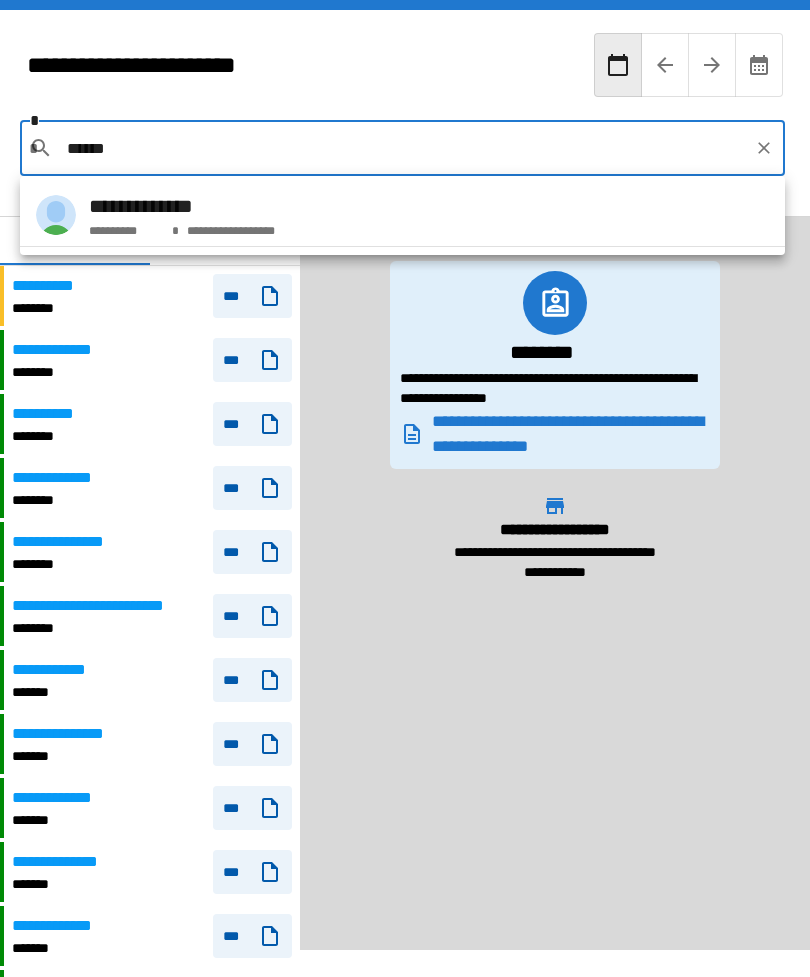 click on "*" at bounding box center [175, 231] 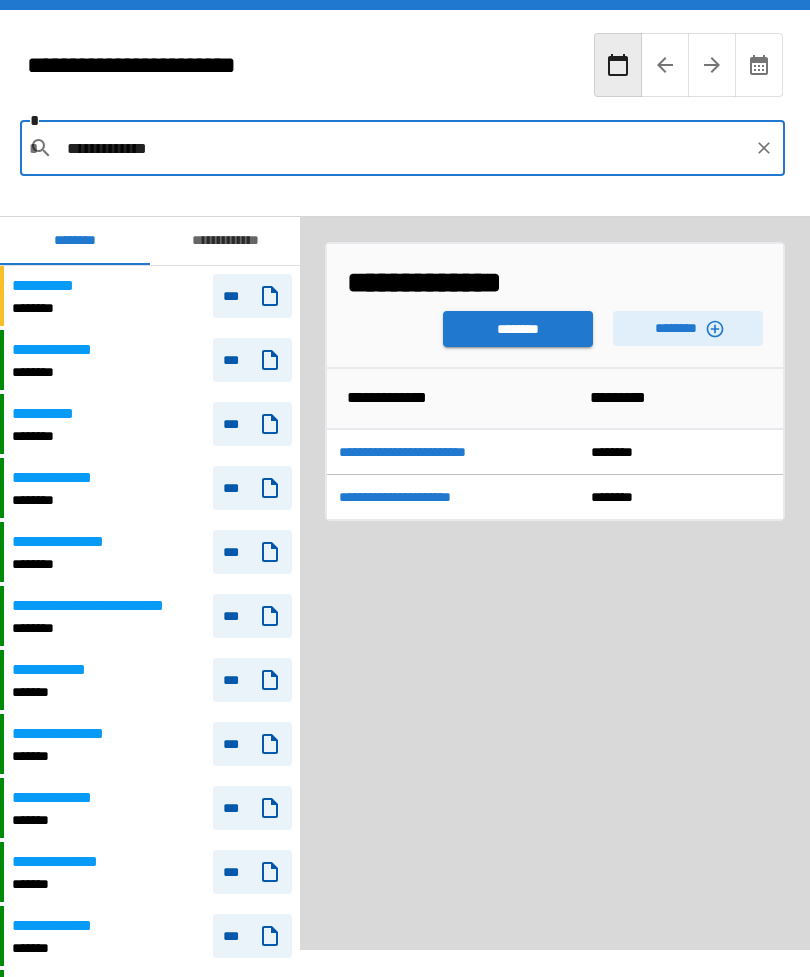 click on "********" at bounding box center (688, 328) 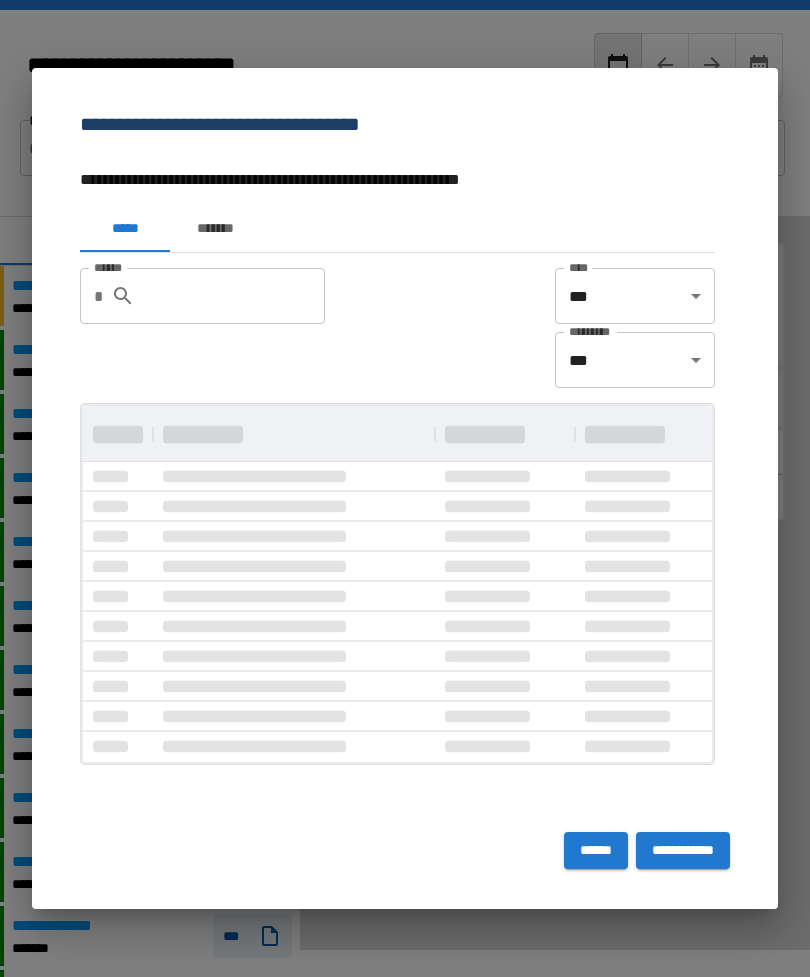 scroll, scrollTop: 356, scrollLeft: 629, axis: both 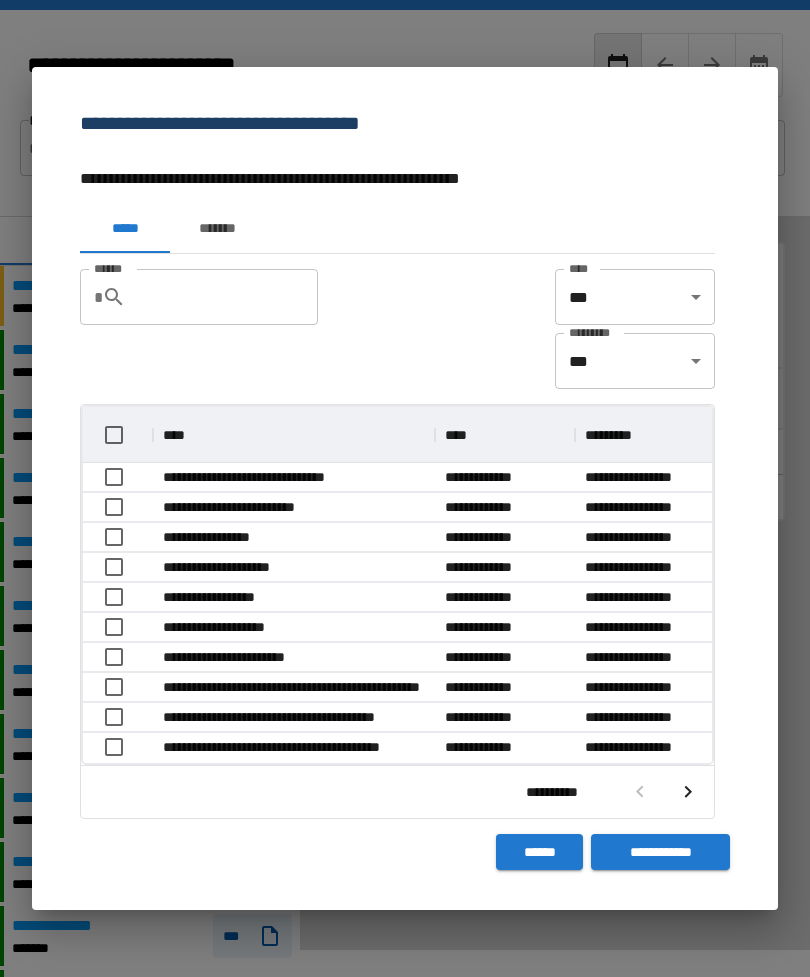 click 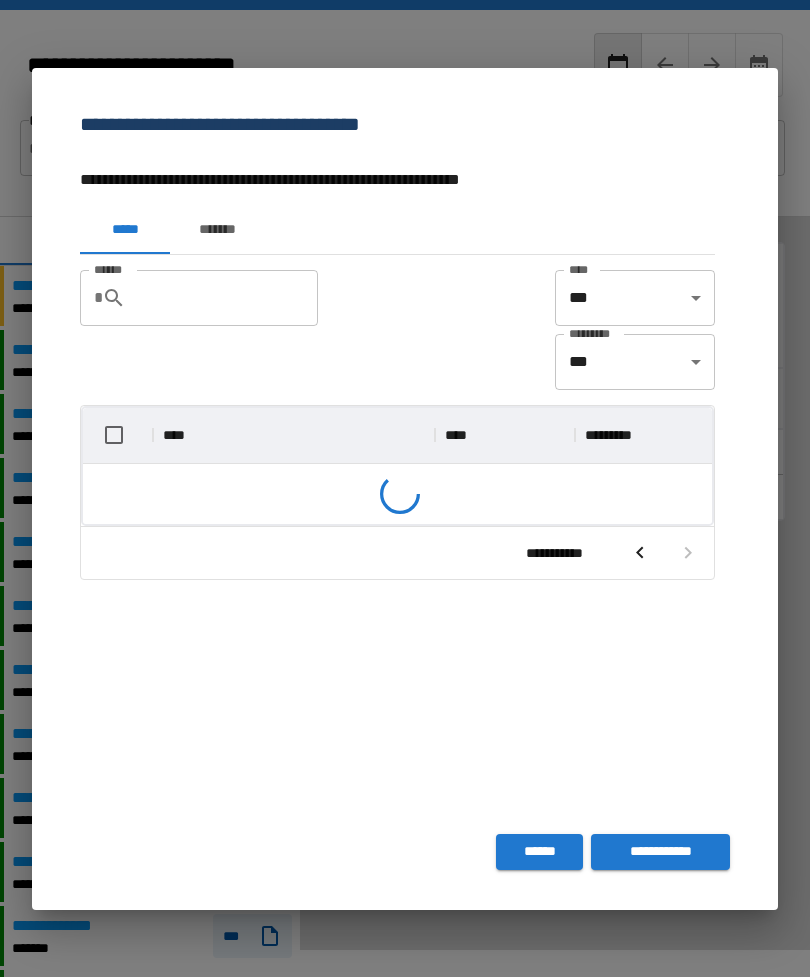scroll, scrollTop: 326, scrollLeft: 629, axis: both 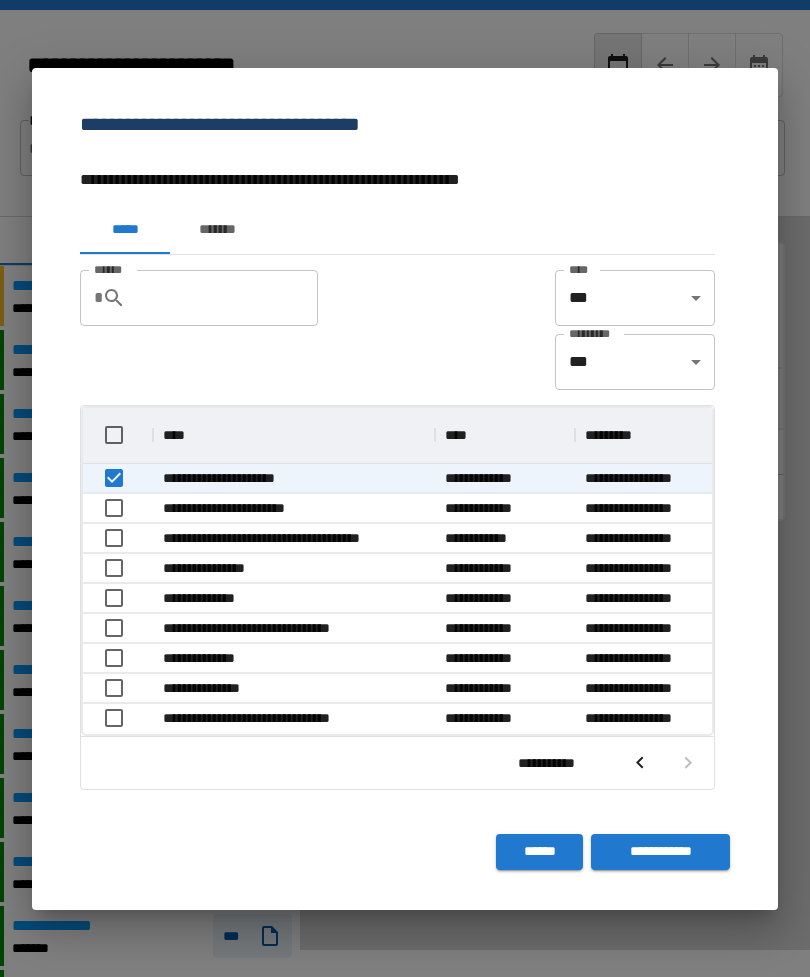 click on "**********" at bounding box center [660, 852] 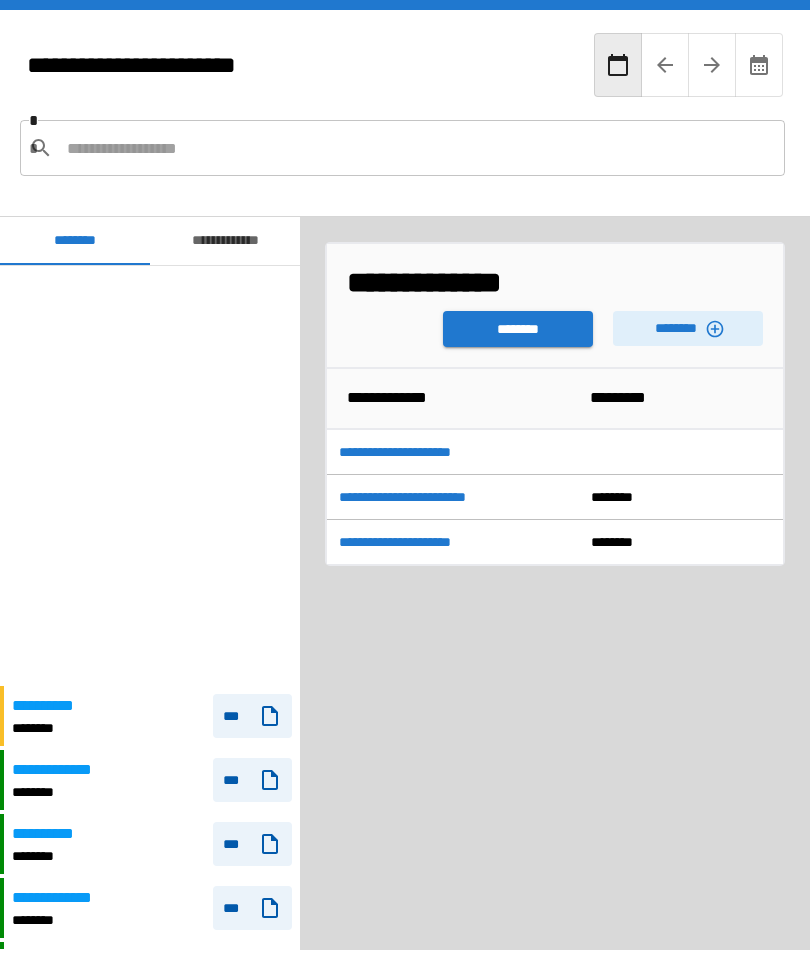 scroll, scrollTop: 420, scrollLeft: 0, axis: vertical 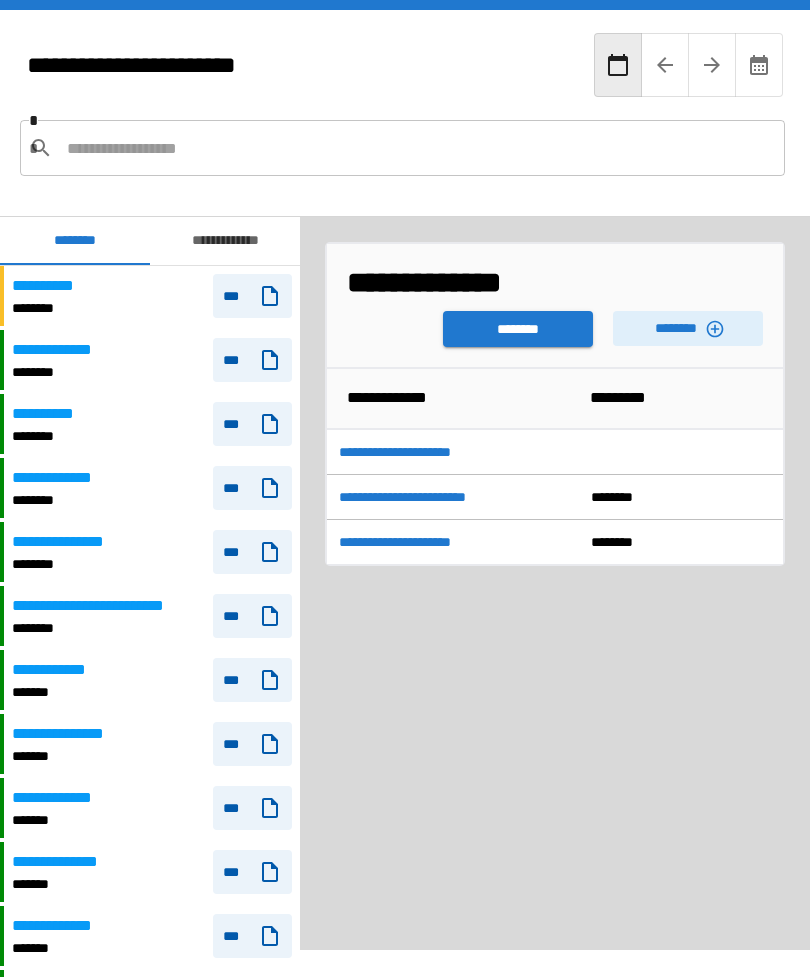 click on "********" at bounding box center (518, 329) 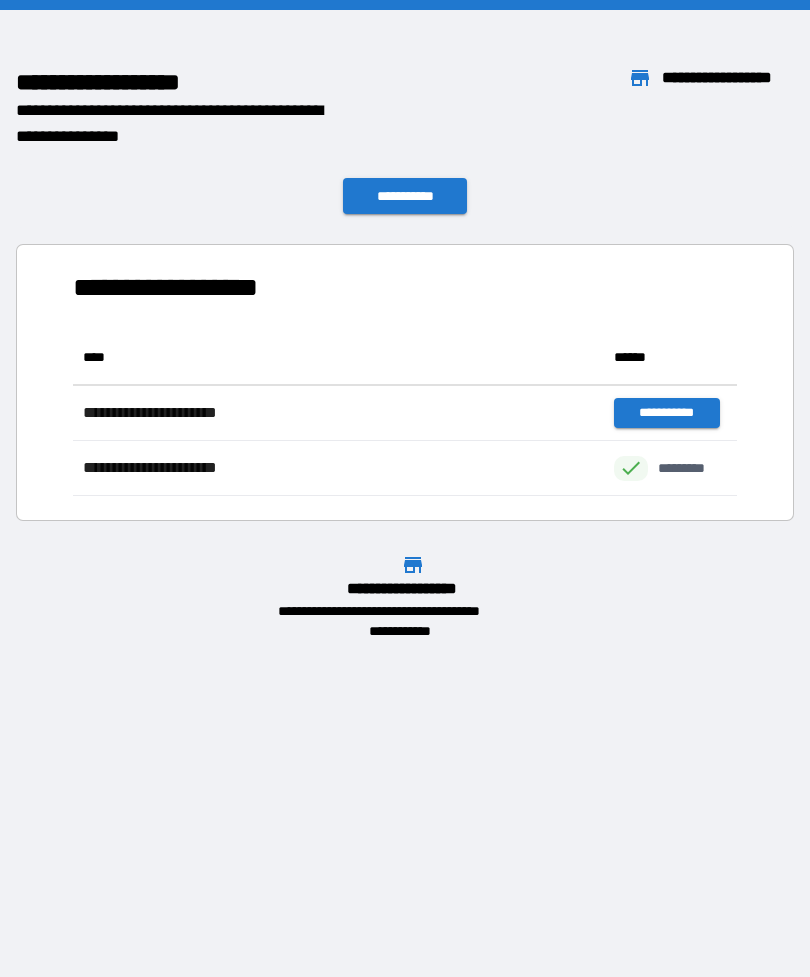 scroll, scrollTop: 1, scrollLeft: 1, axis: both 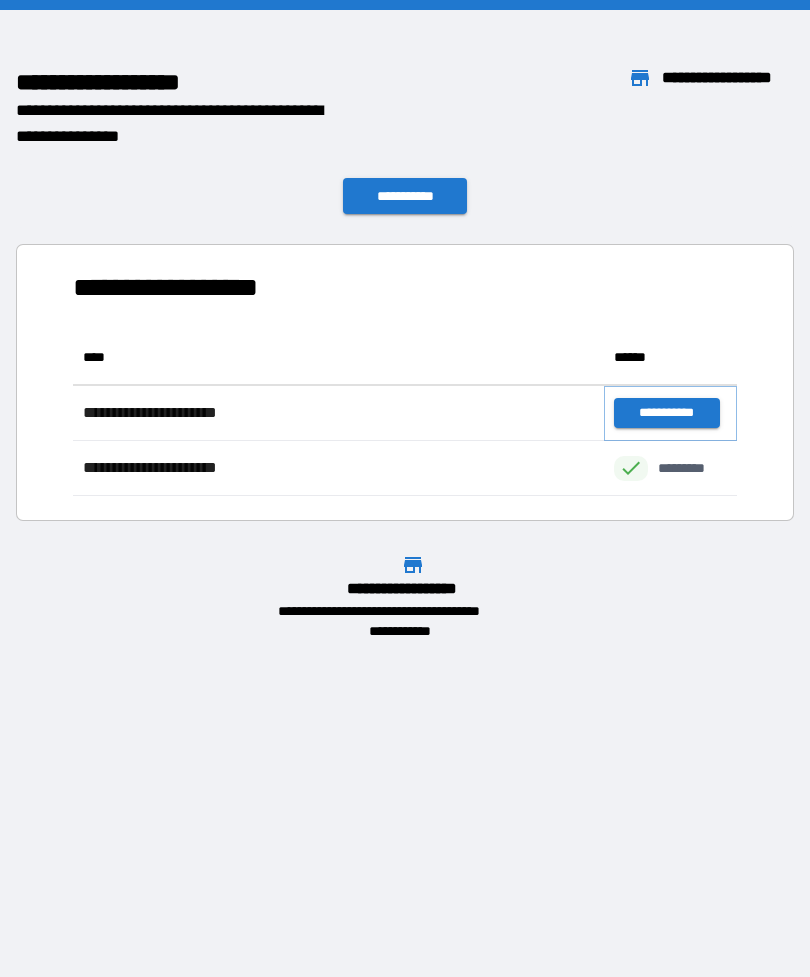 click on "**********" at bounding box center [666, 413] 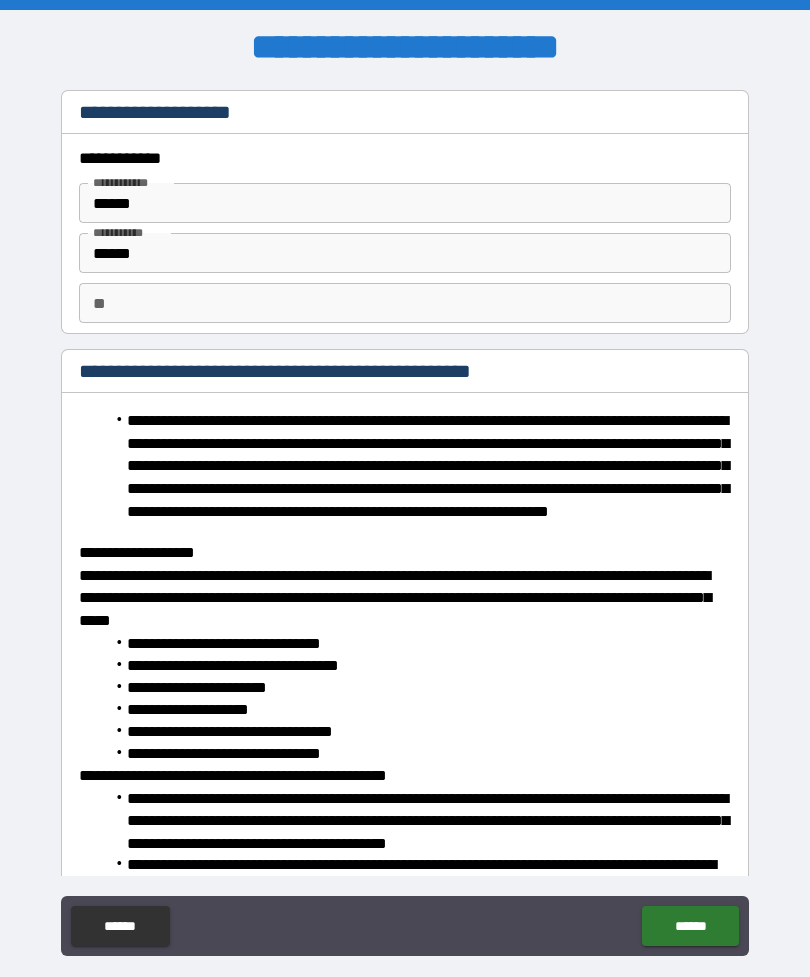 type on "*" 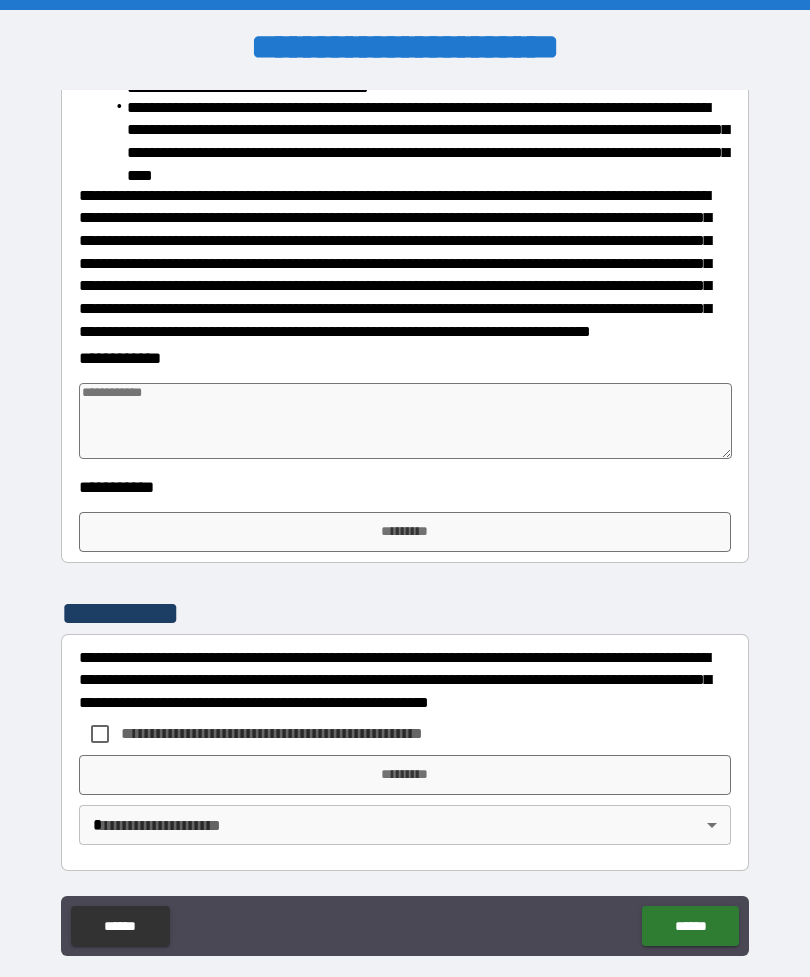 scroll, scrollTop: 1694, scrollLeft: 0, axis: vertical 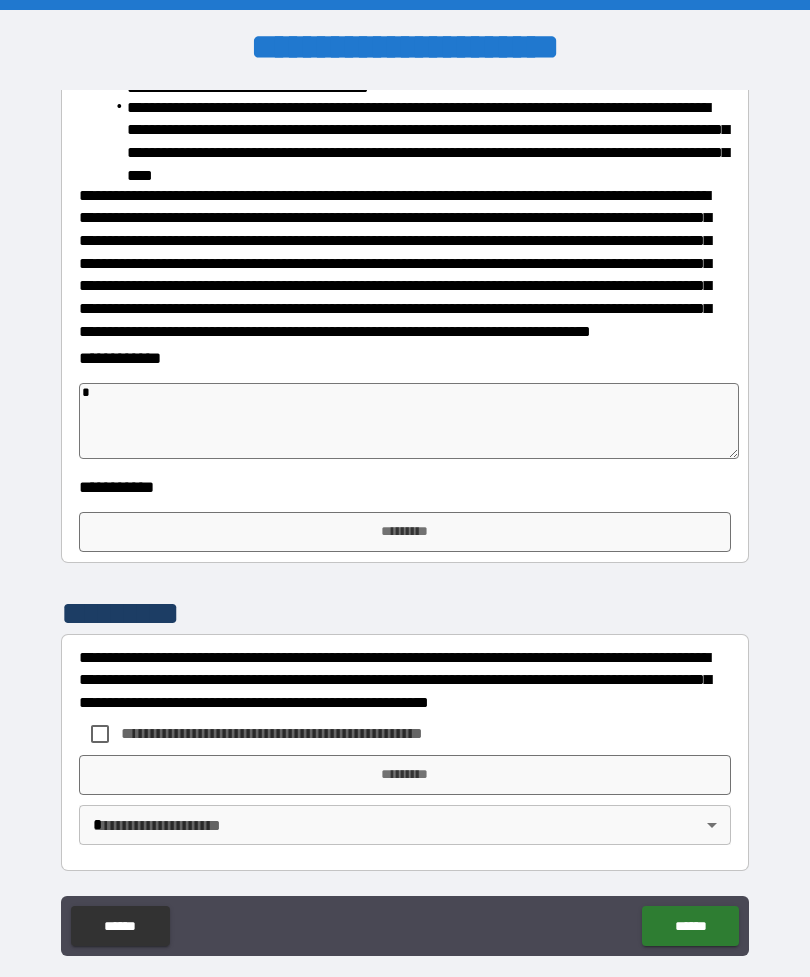 type on "*" 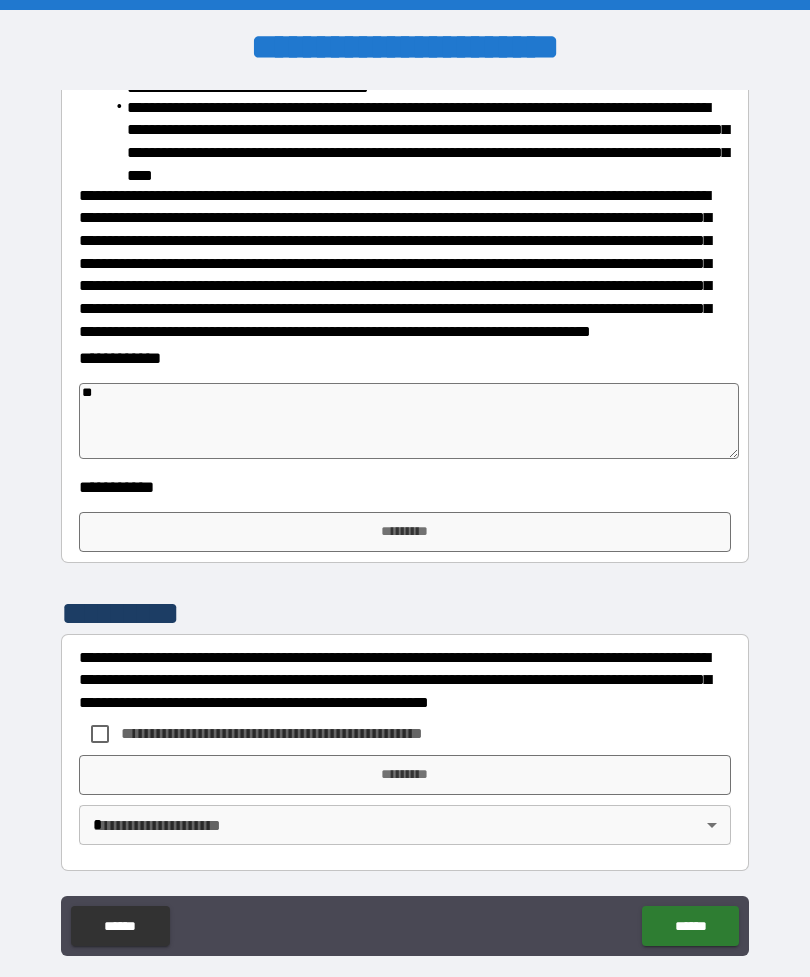 type on "*" 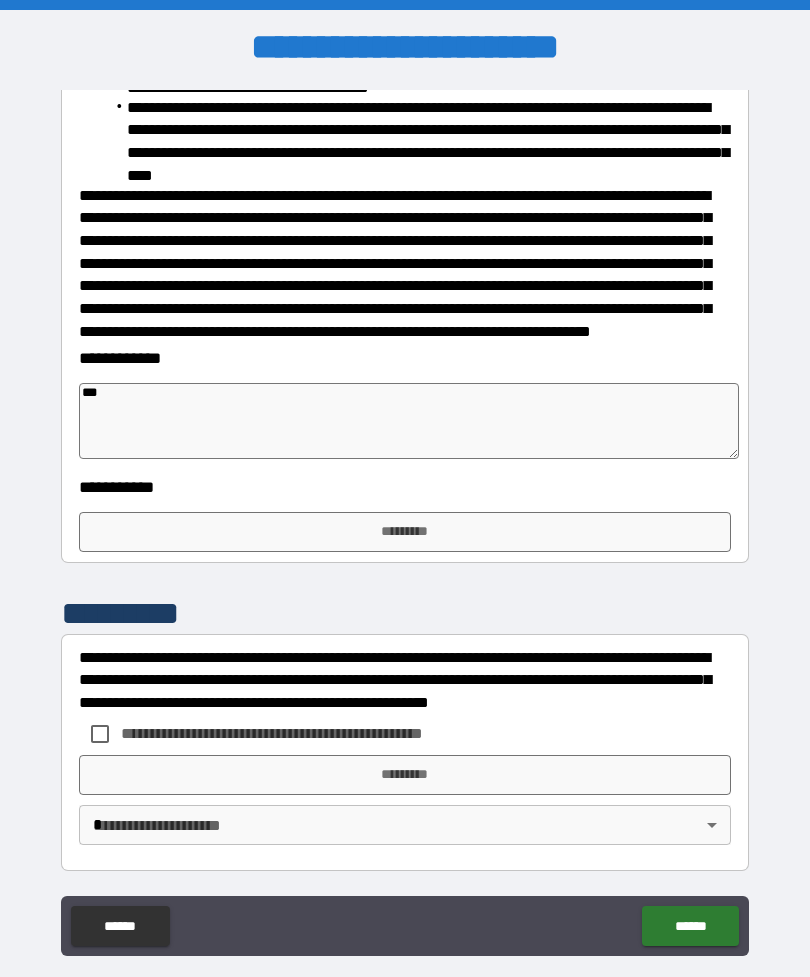 type on "*" 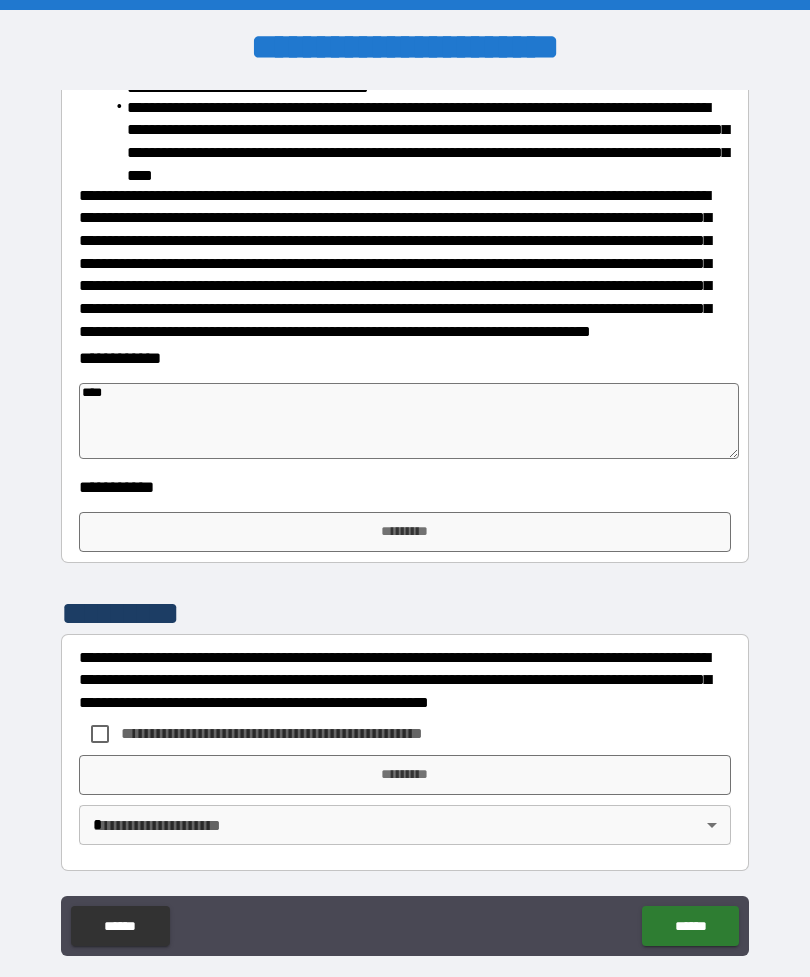type on "*" 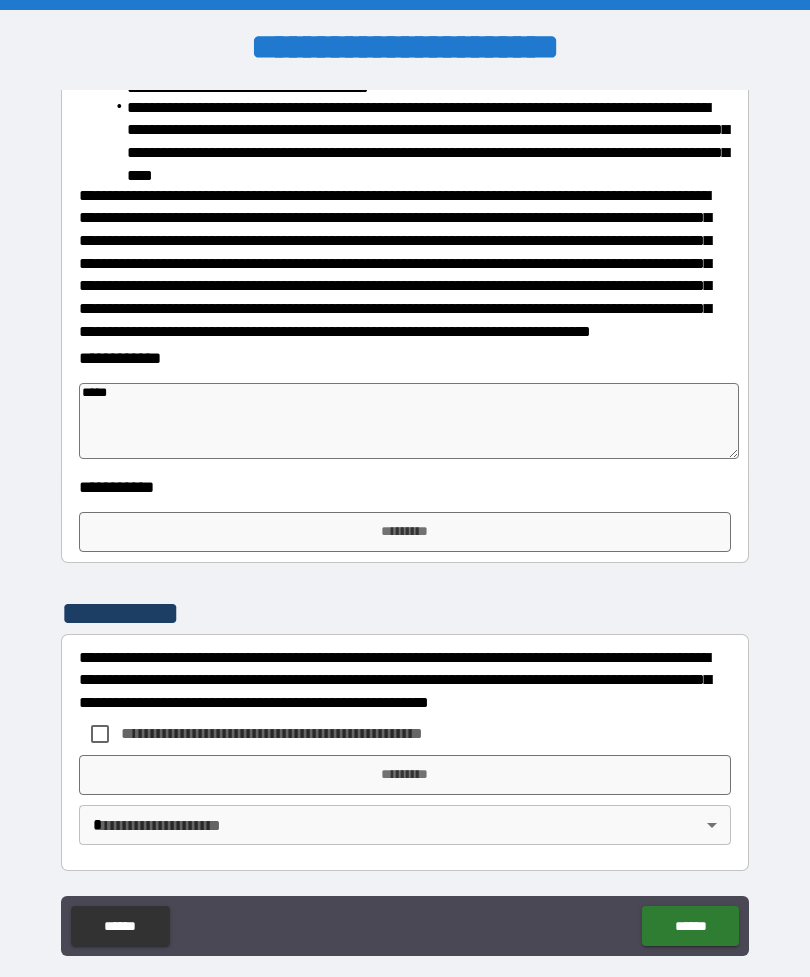 type on "*" 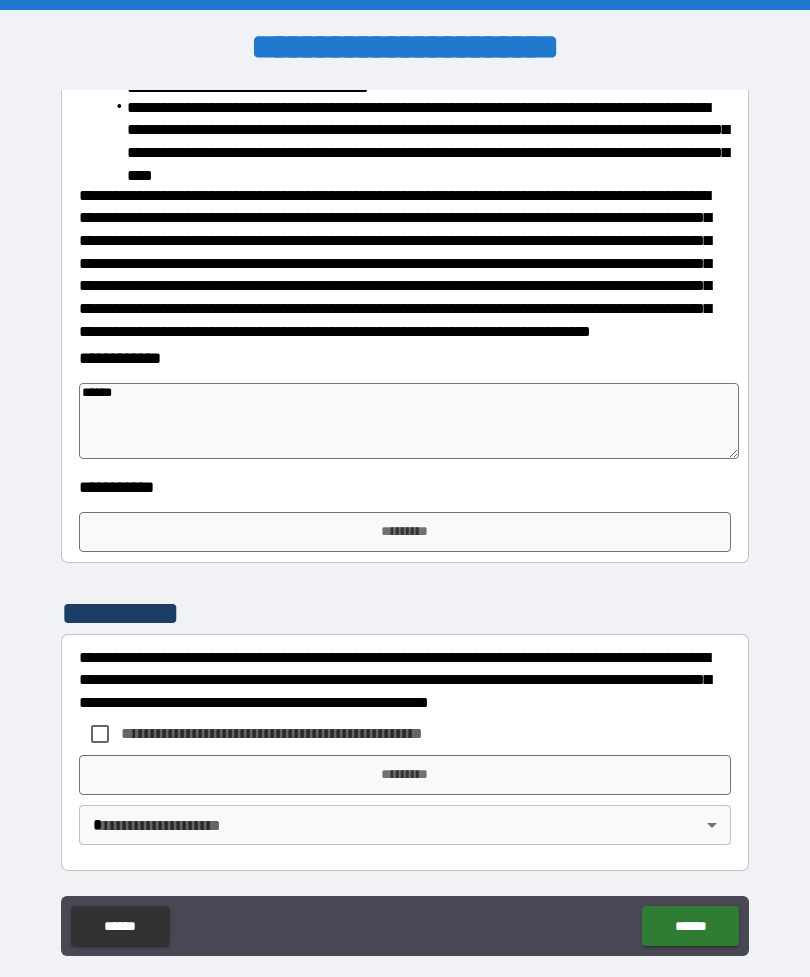 type on "*" 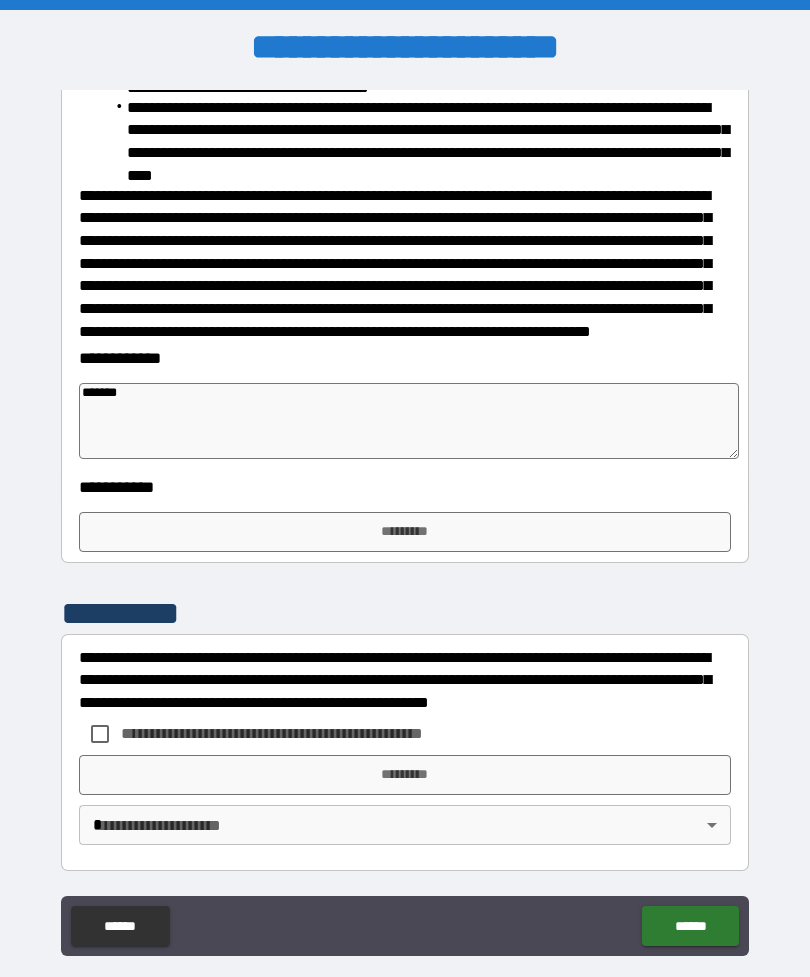 type on "*" 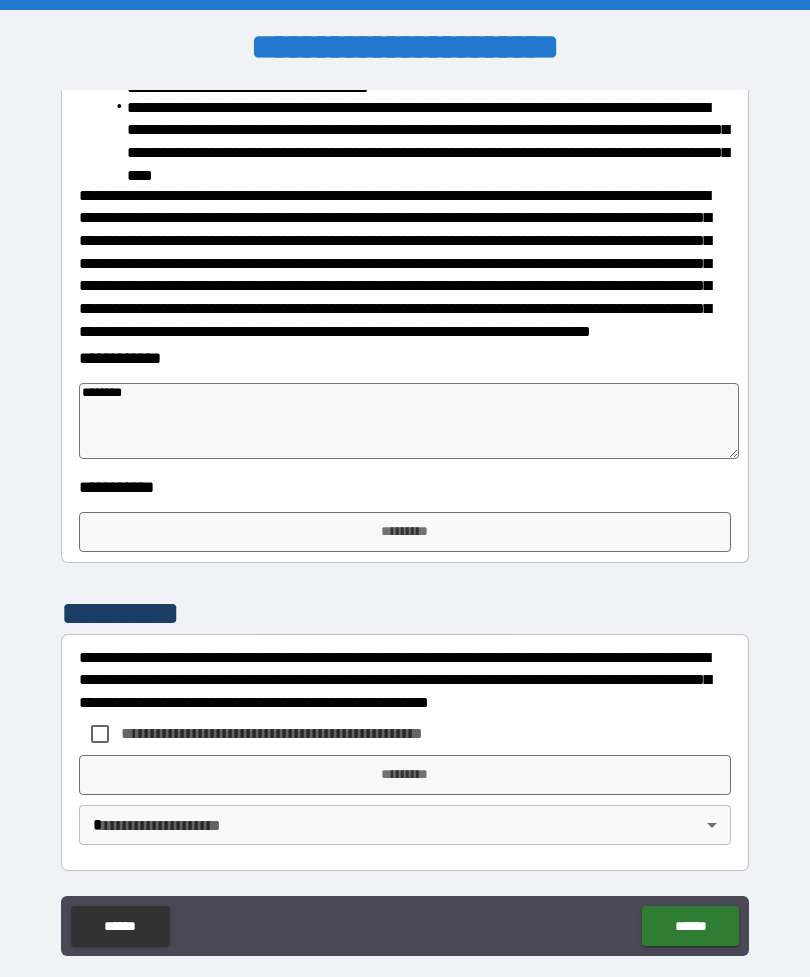 type on "*" 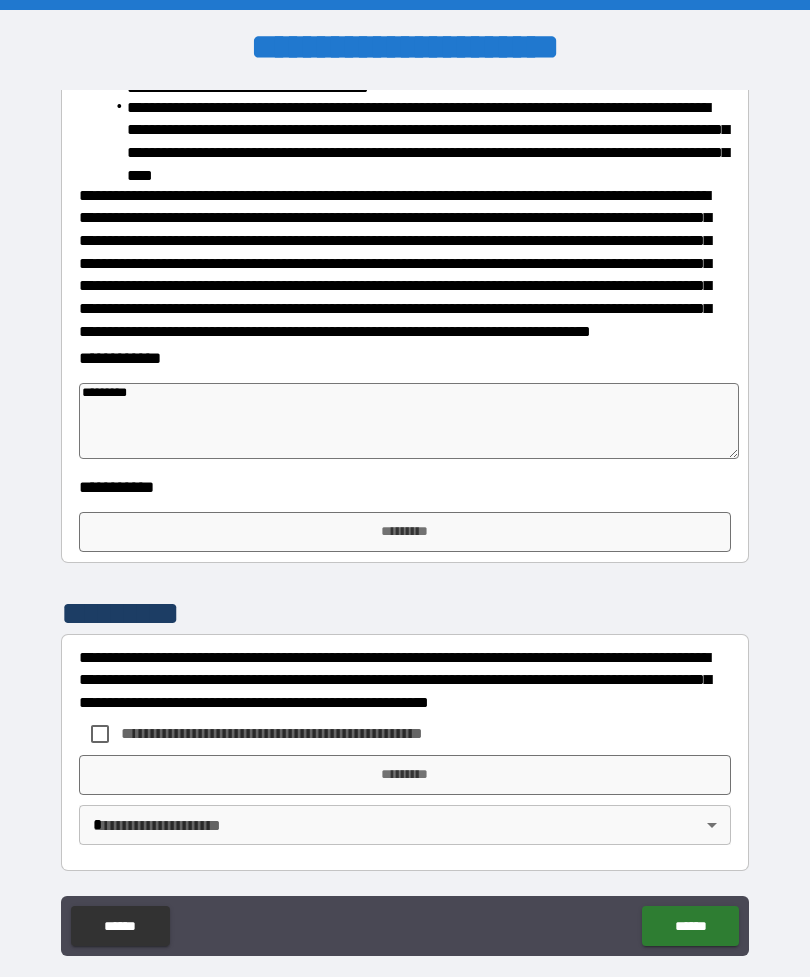 type on "*" 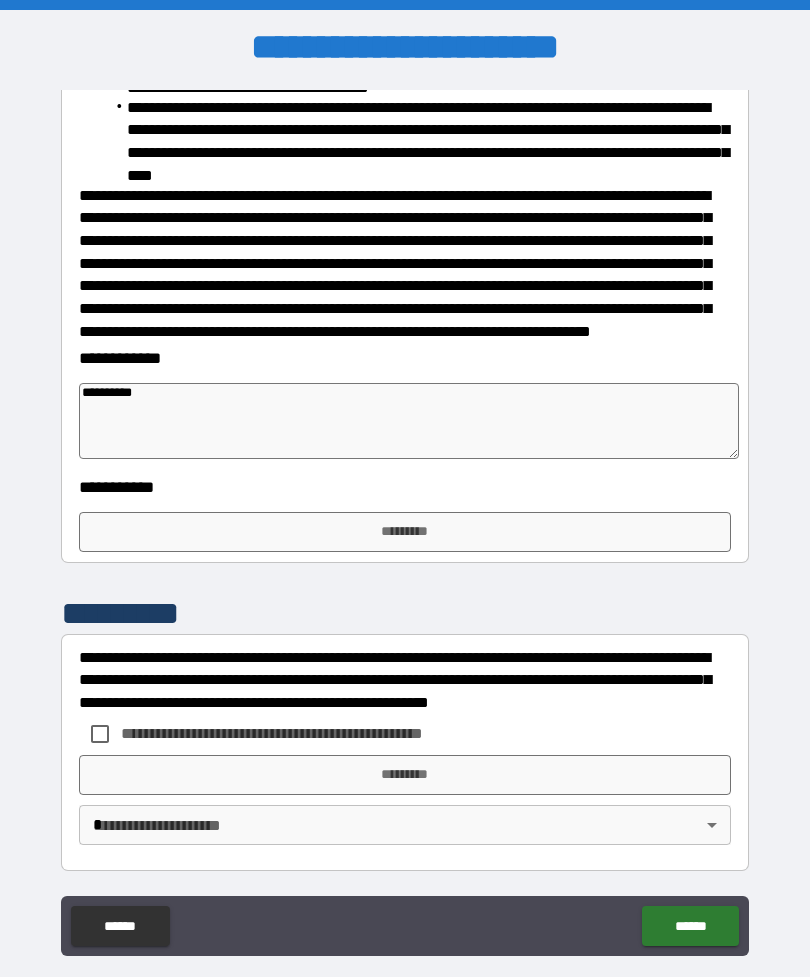 type on "*" 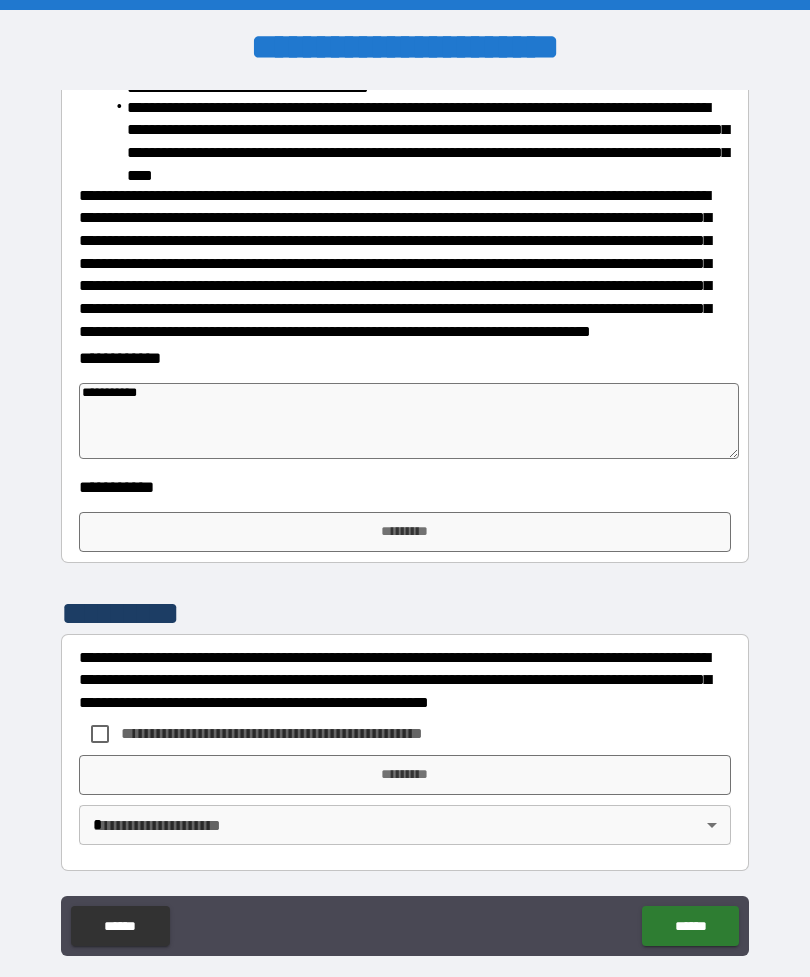 type on "*" 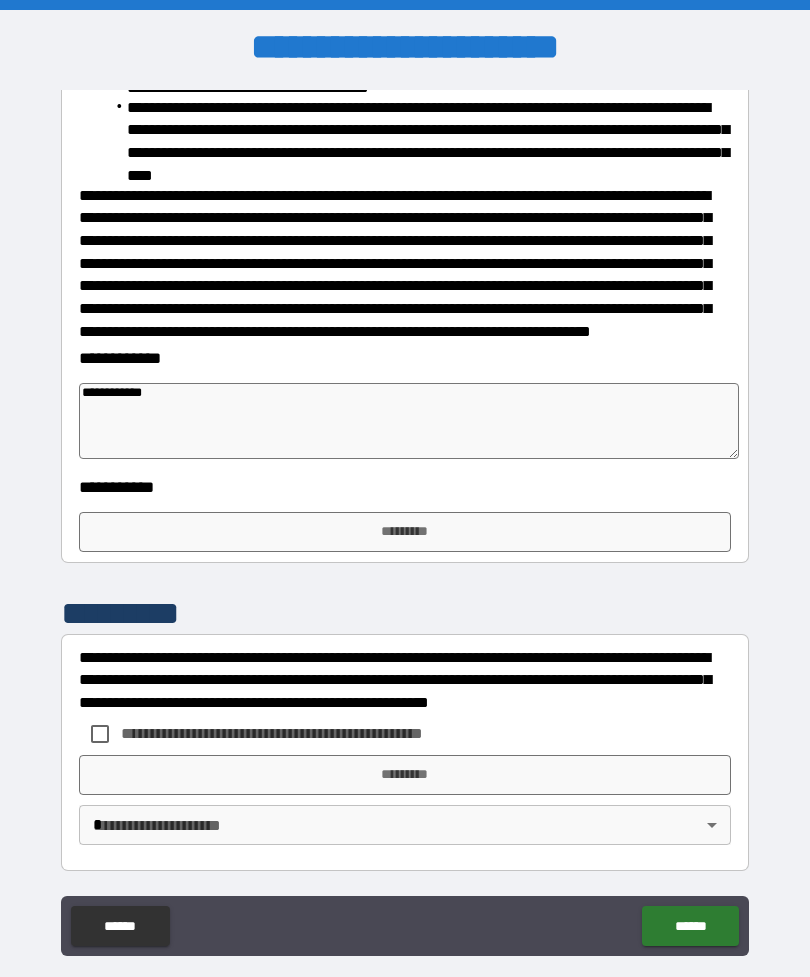 type on "*" 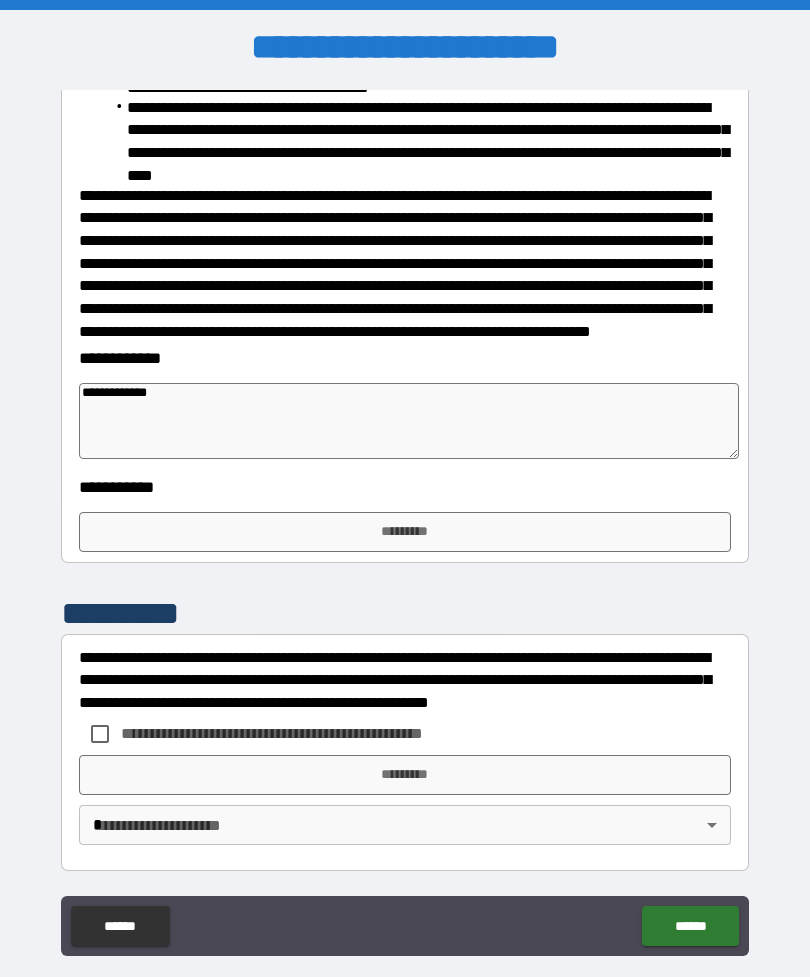 type on "**********" 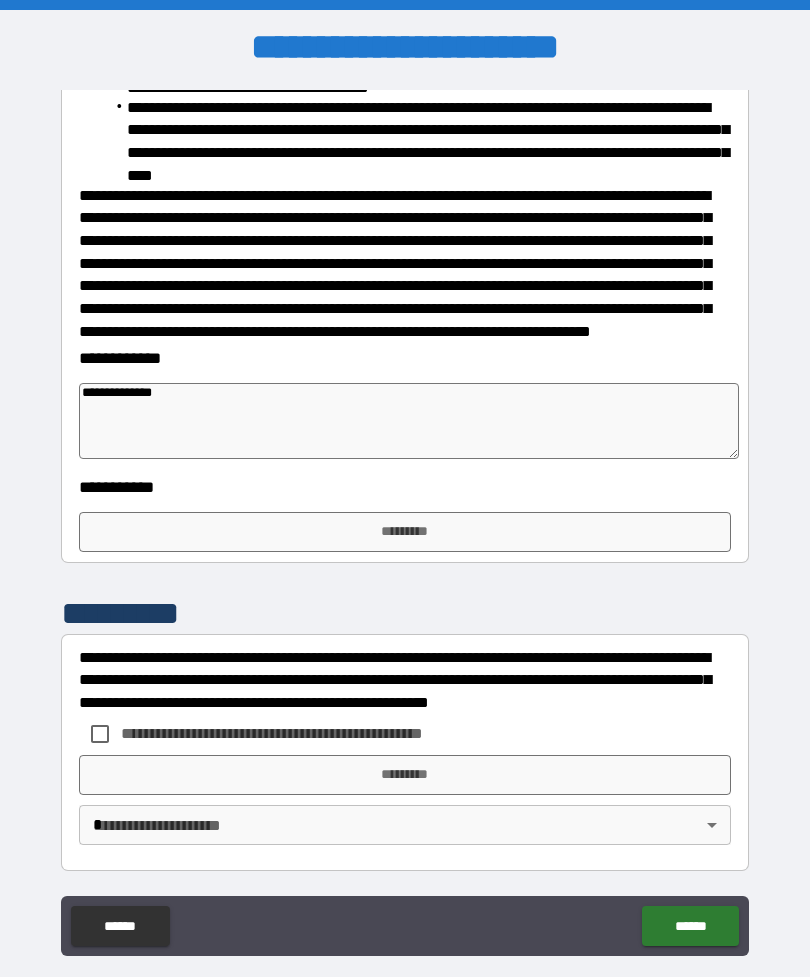 type on "*" 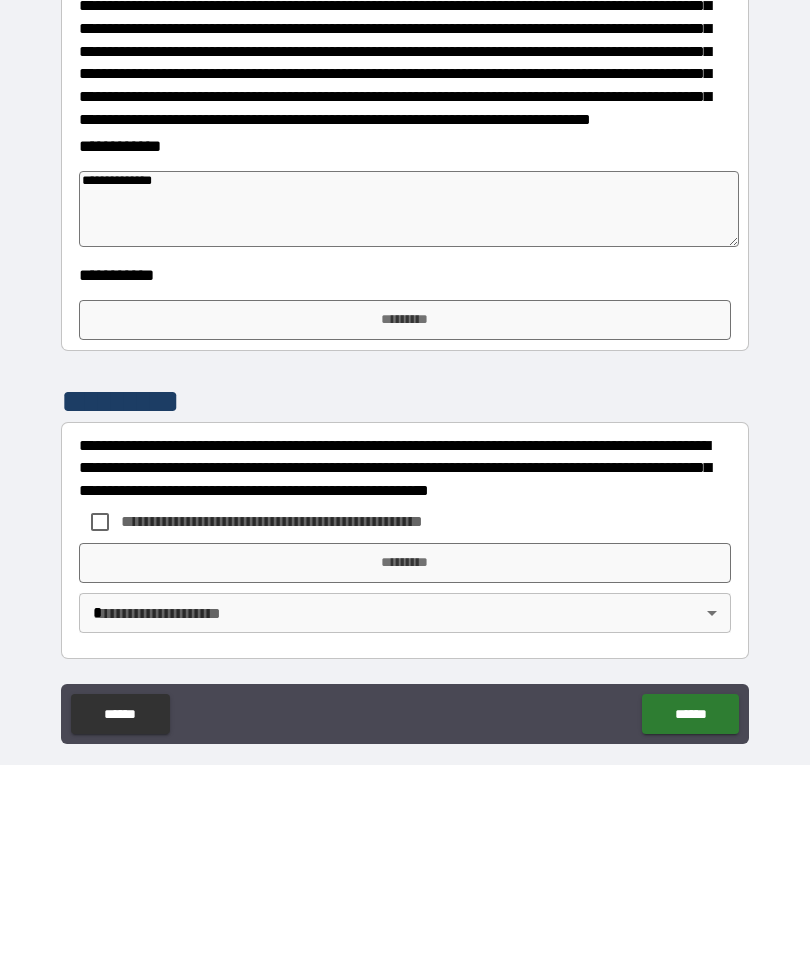 type on "**********" 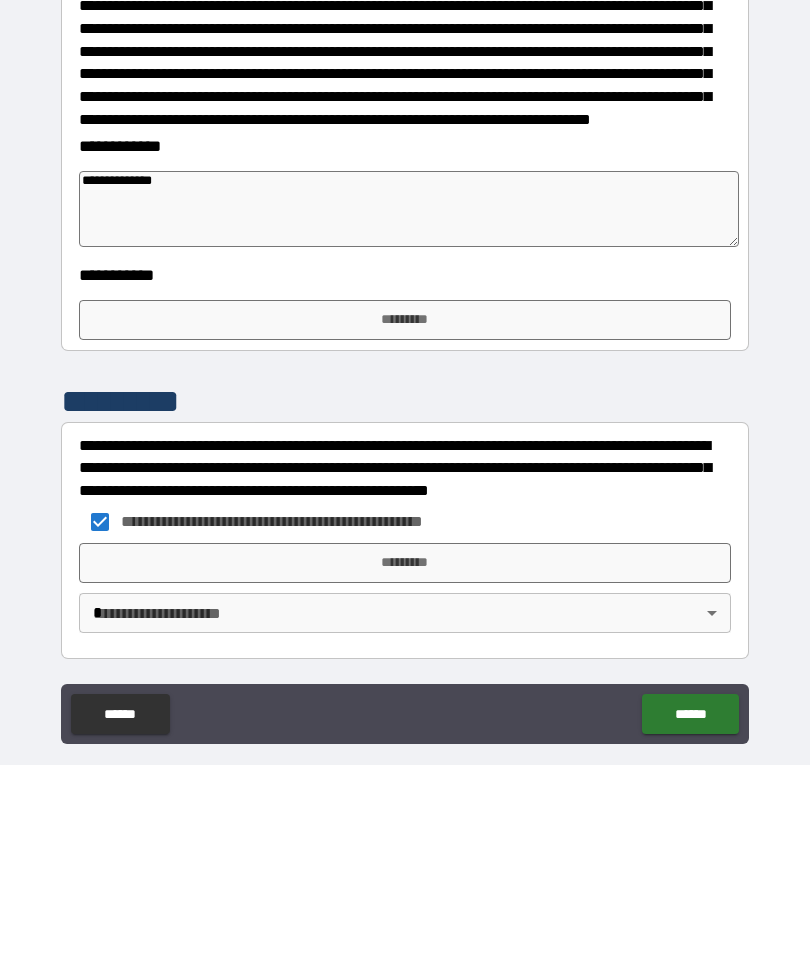 scroll, scrollTop: 64, scrollLeft: 0, axis: vertical 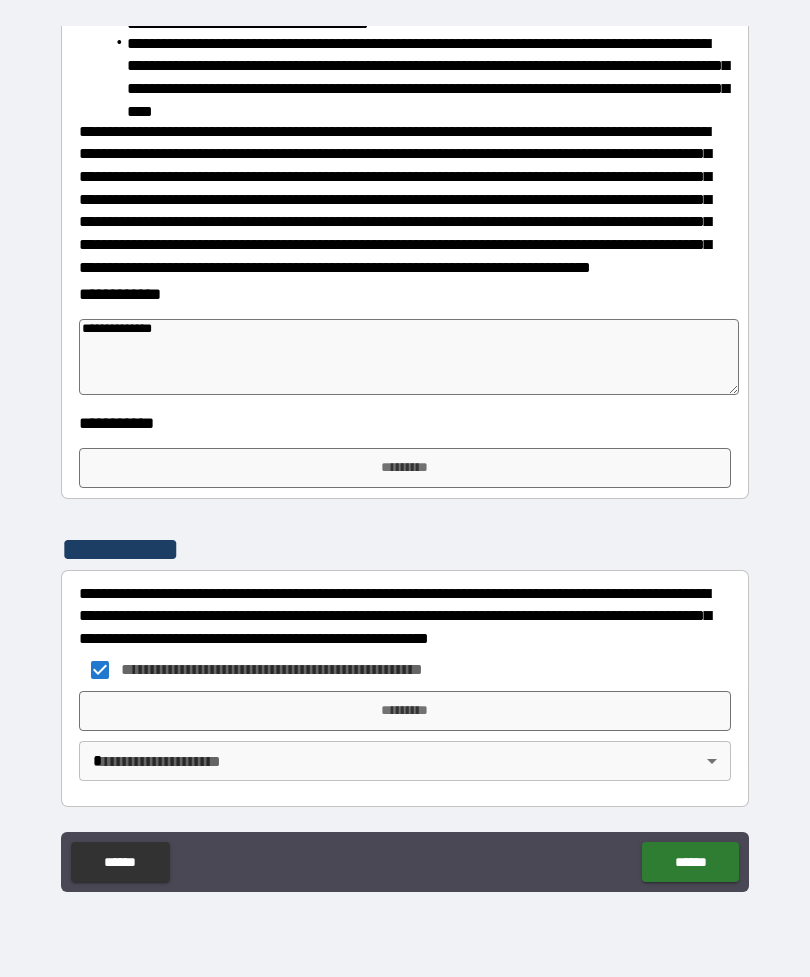 click on "**********" at bounding box center (405, 456) 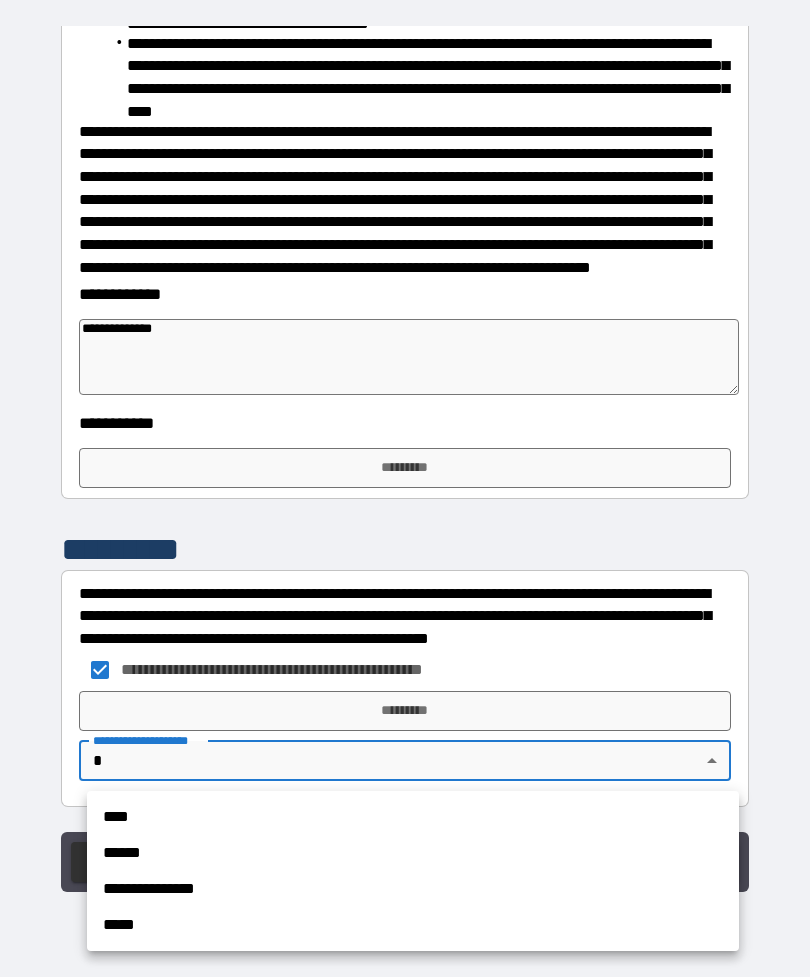 click on "****" at bounding box center (413, 817) 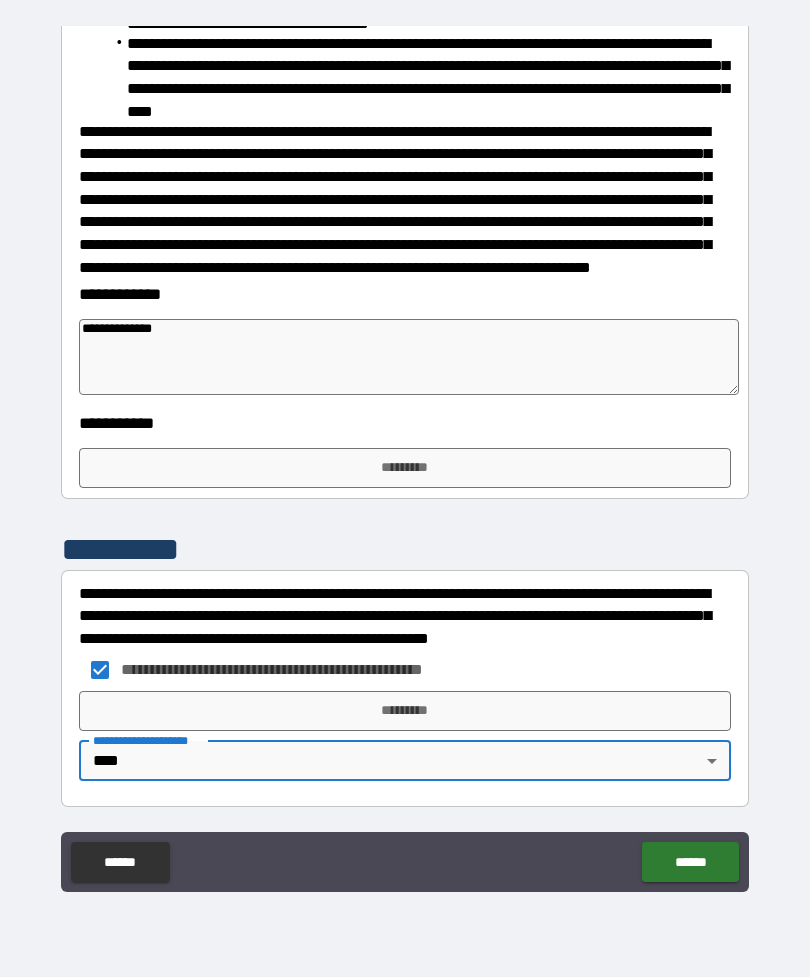 click on "**********" at bounding box center [395, 199] 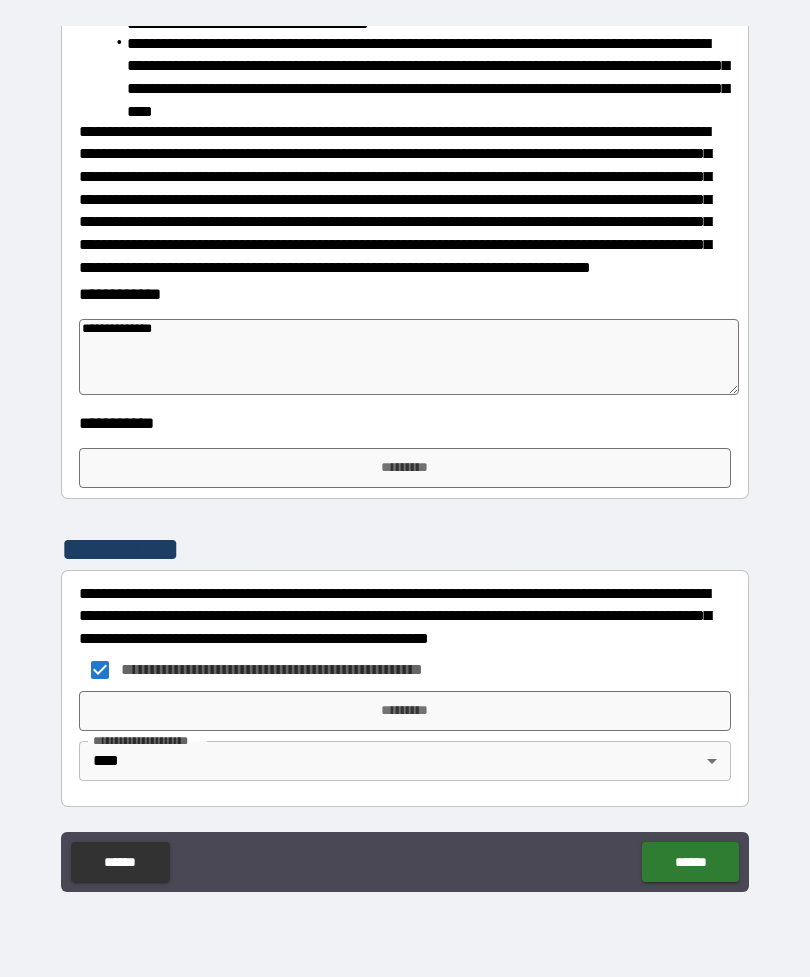 scroll, scrollTop: 1694, scrollLeft: 0, axis: vertical 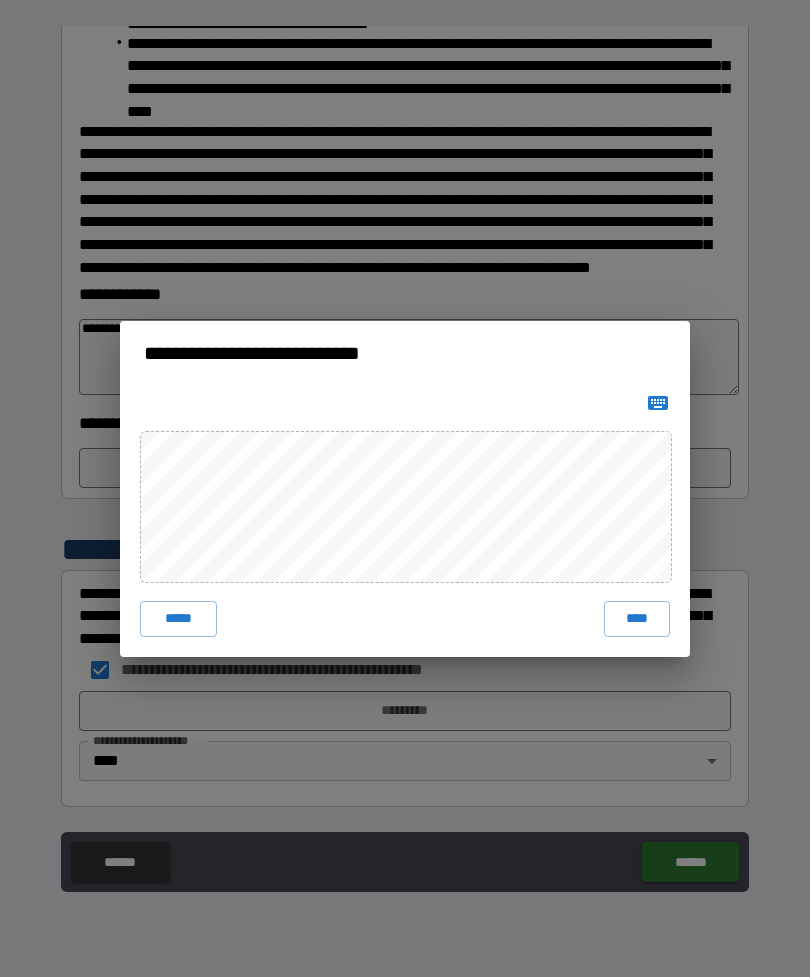 click on "****" at bounding box center [637, 619] 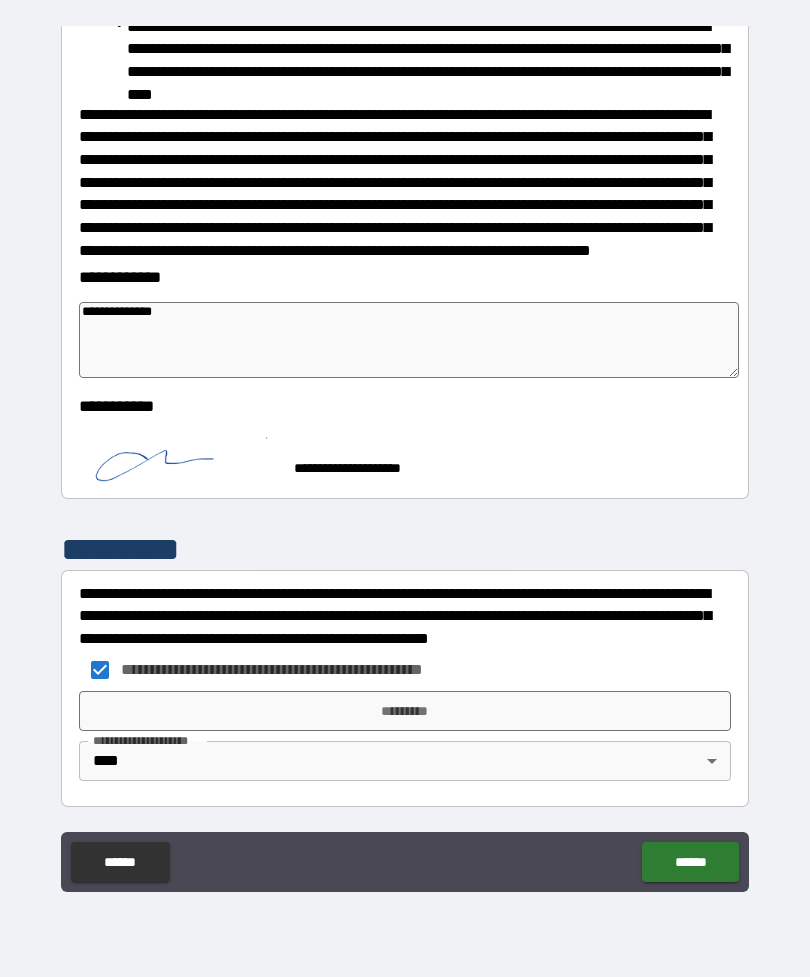 scroll, scrollTop: 1711, scrollLeft: 0, axis: vertical 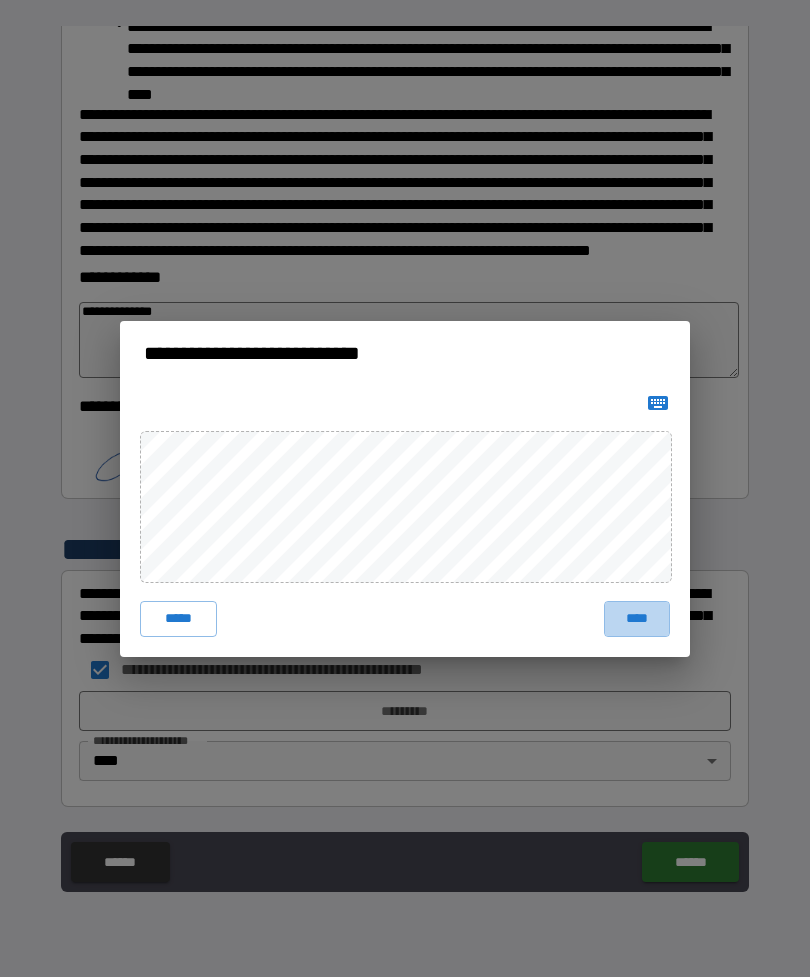 click on "****" at bounding box center (637, 619) 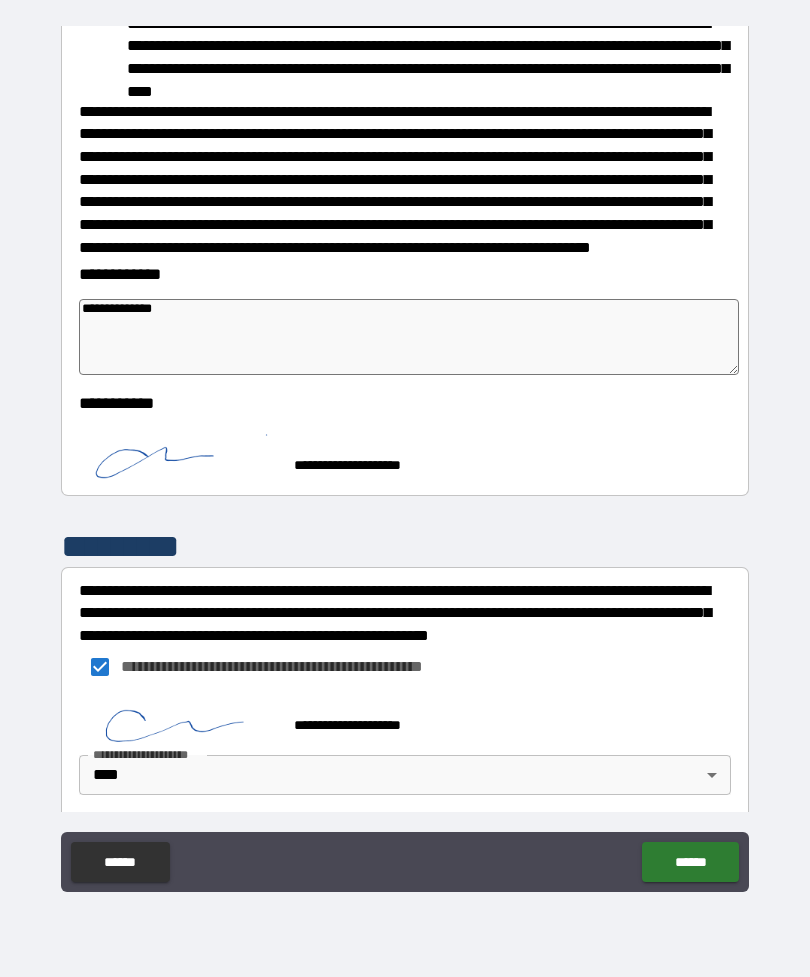 click on "******" at bounding box center (690, 862) 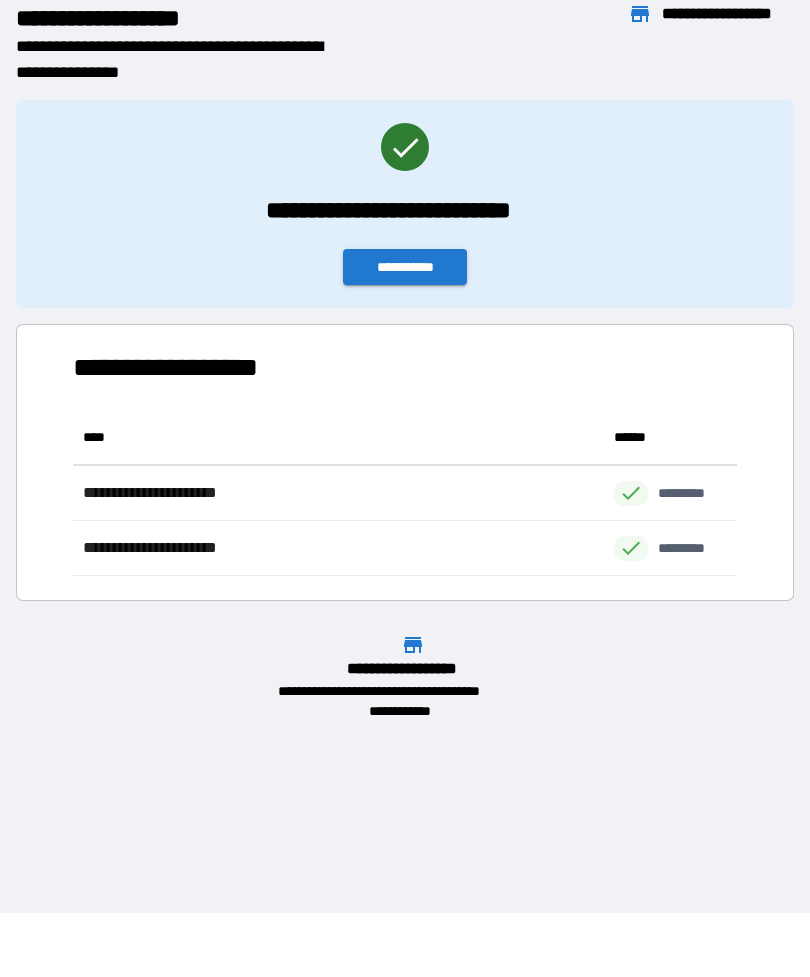 scroll, scrollTop: 1, scrollLeft: 1, axis: both 